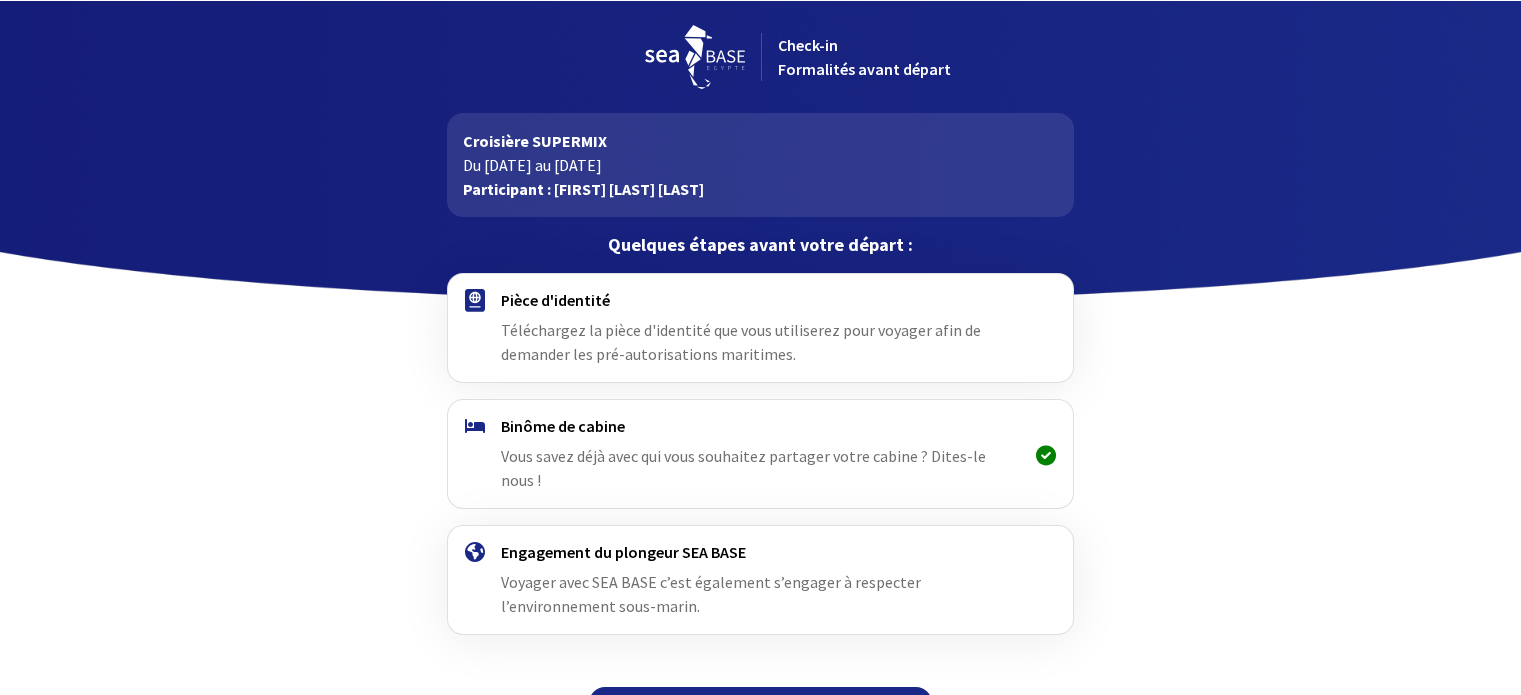 scroll, scrollTop: 0, scrollLeft: 0, axis: both 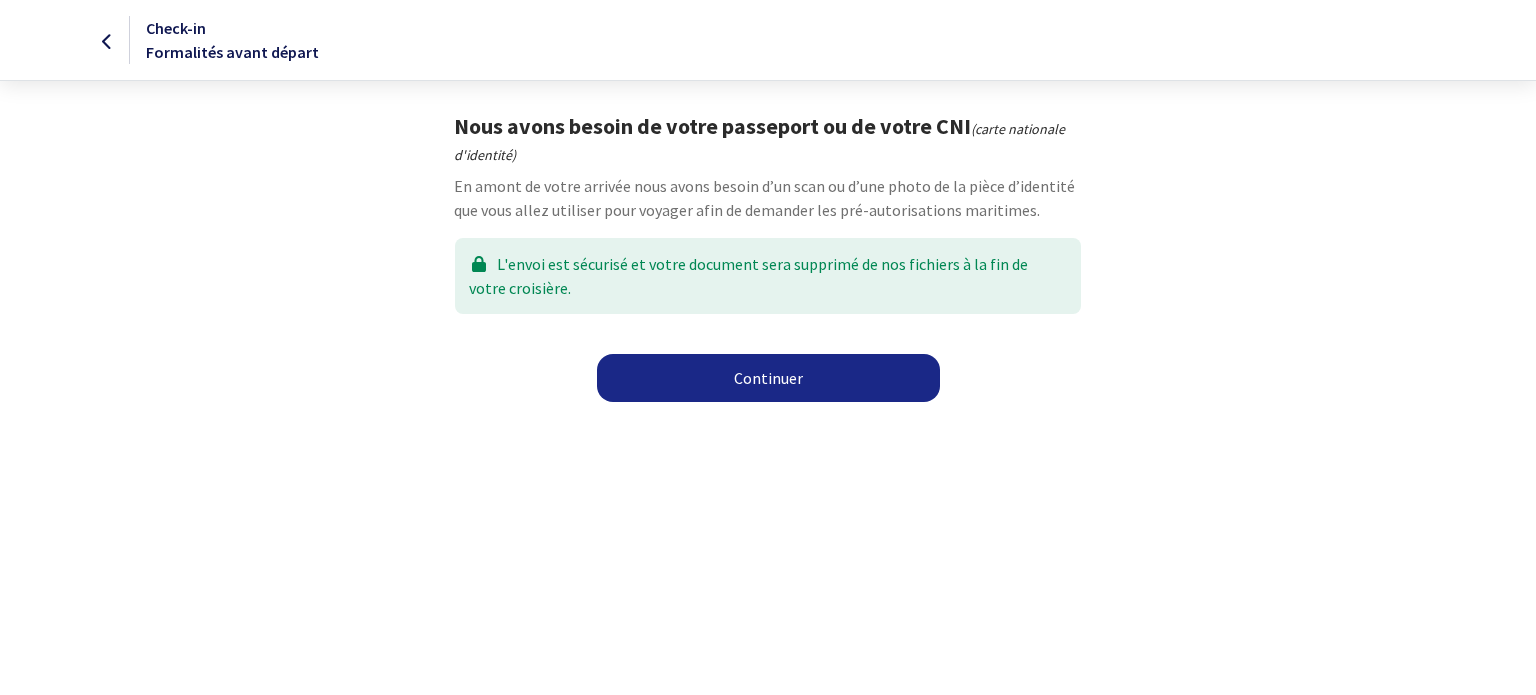 click on "Continuer" at bounding box center (768, 378) 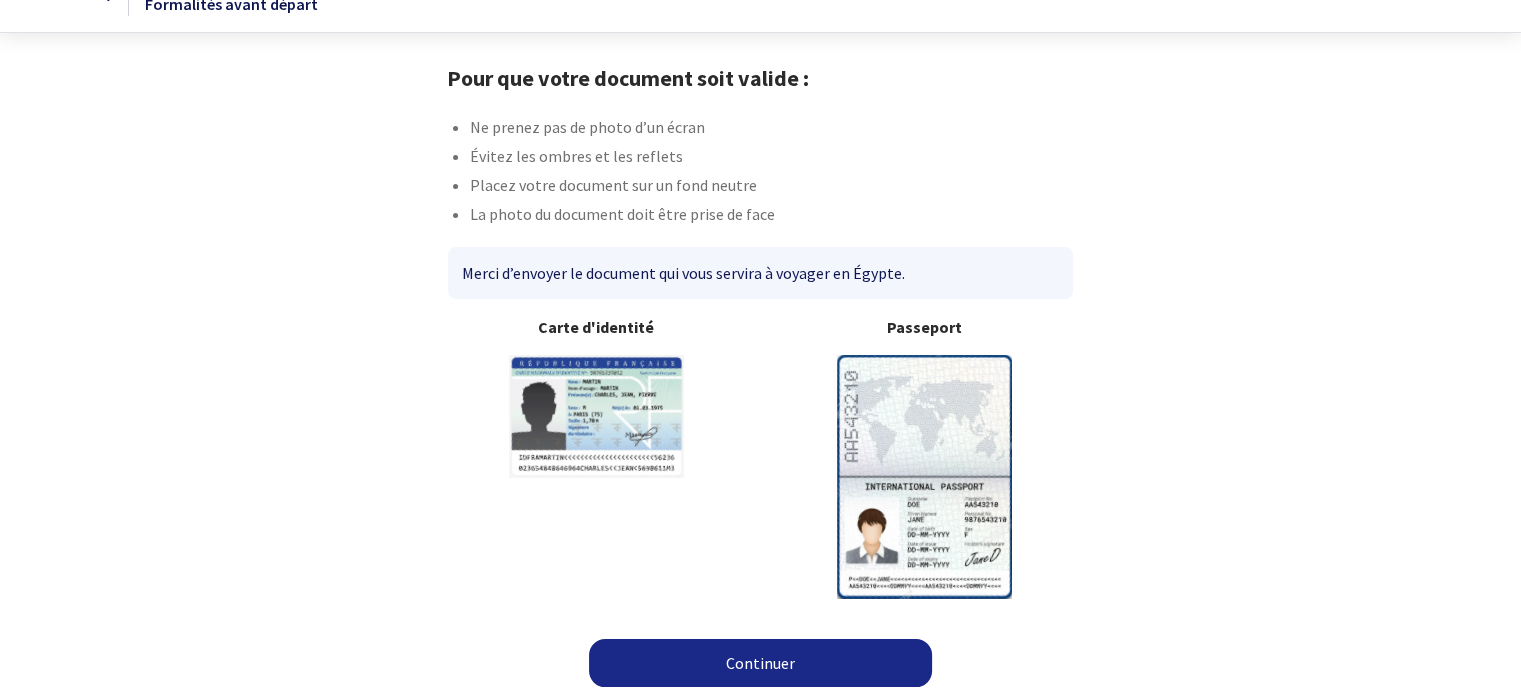 scroll, scrollTop: 51, scrollLeft: 0, axis: vertical 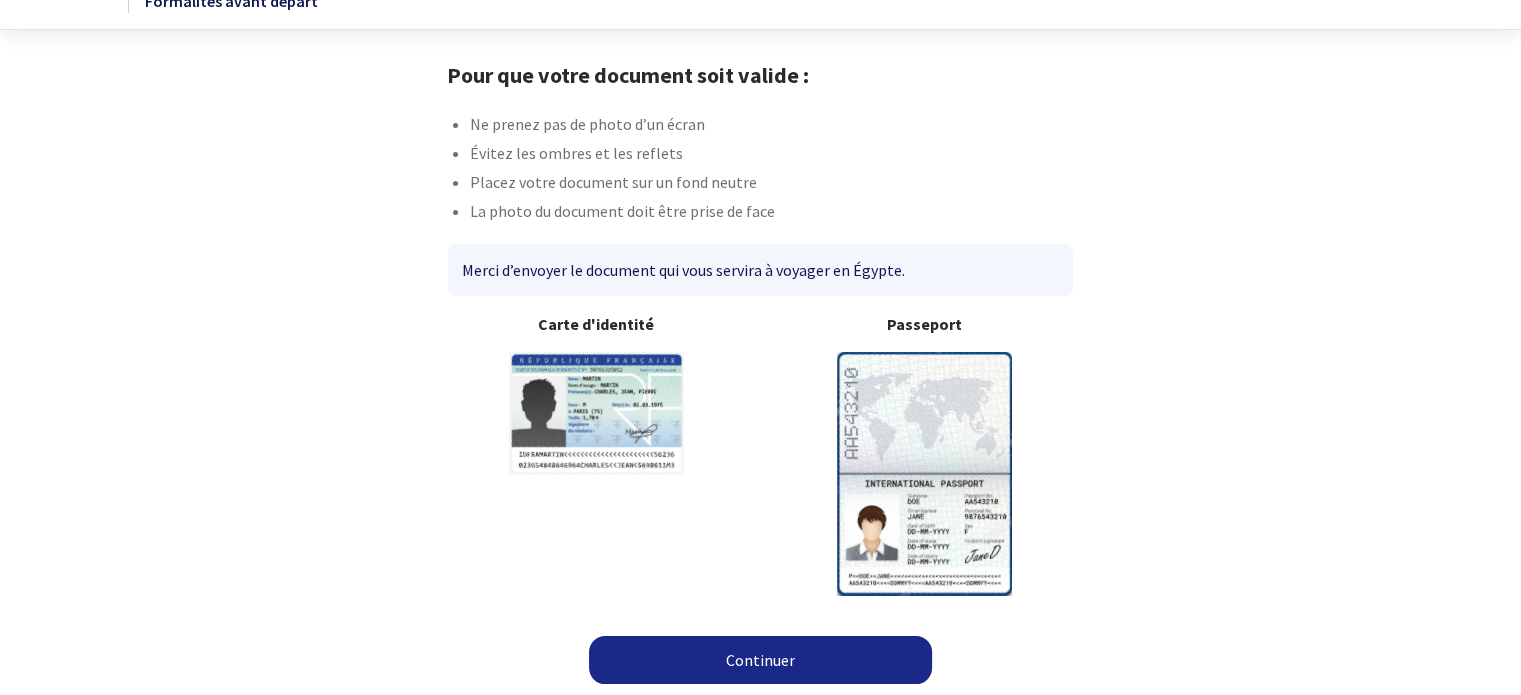 click on "Continuer" at bounding box center (760, 660) 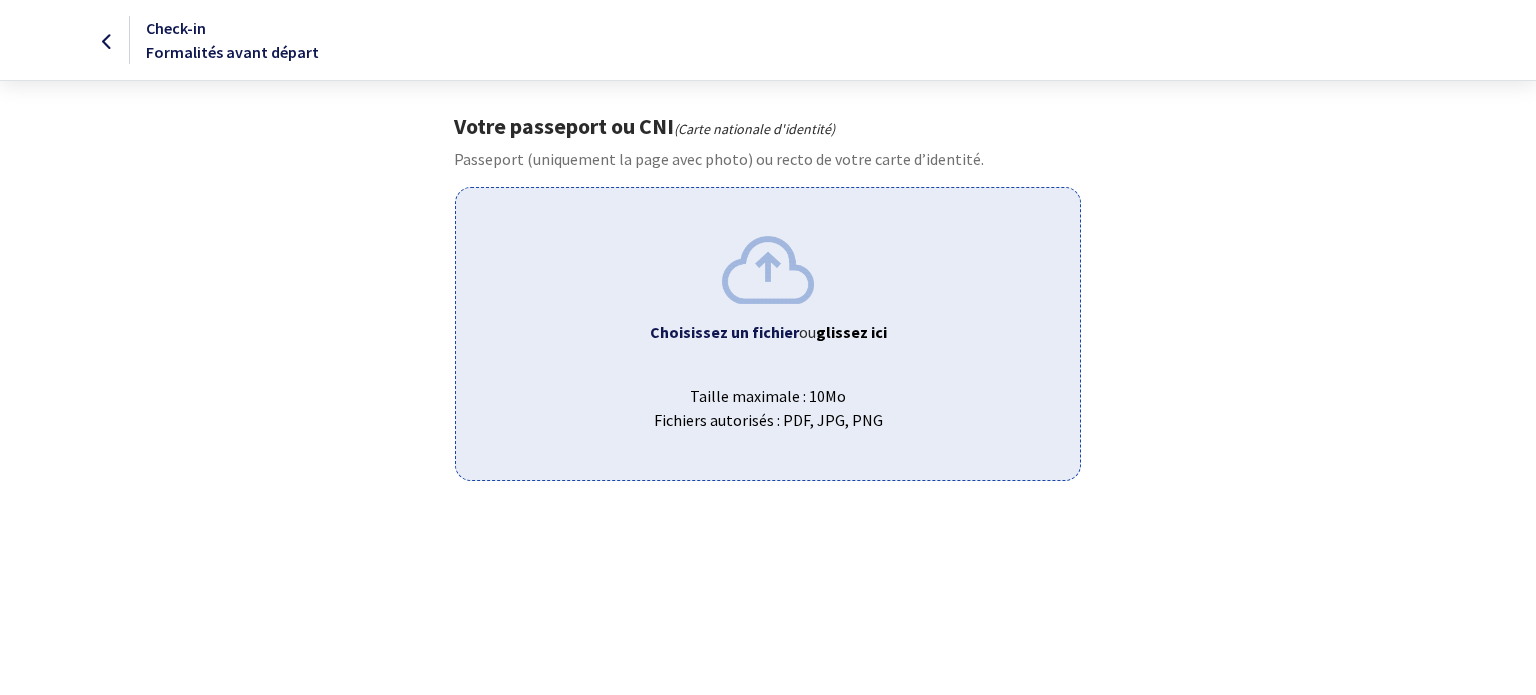 scroll, scrollTop: 0, scrollLeft: 0, axis: both 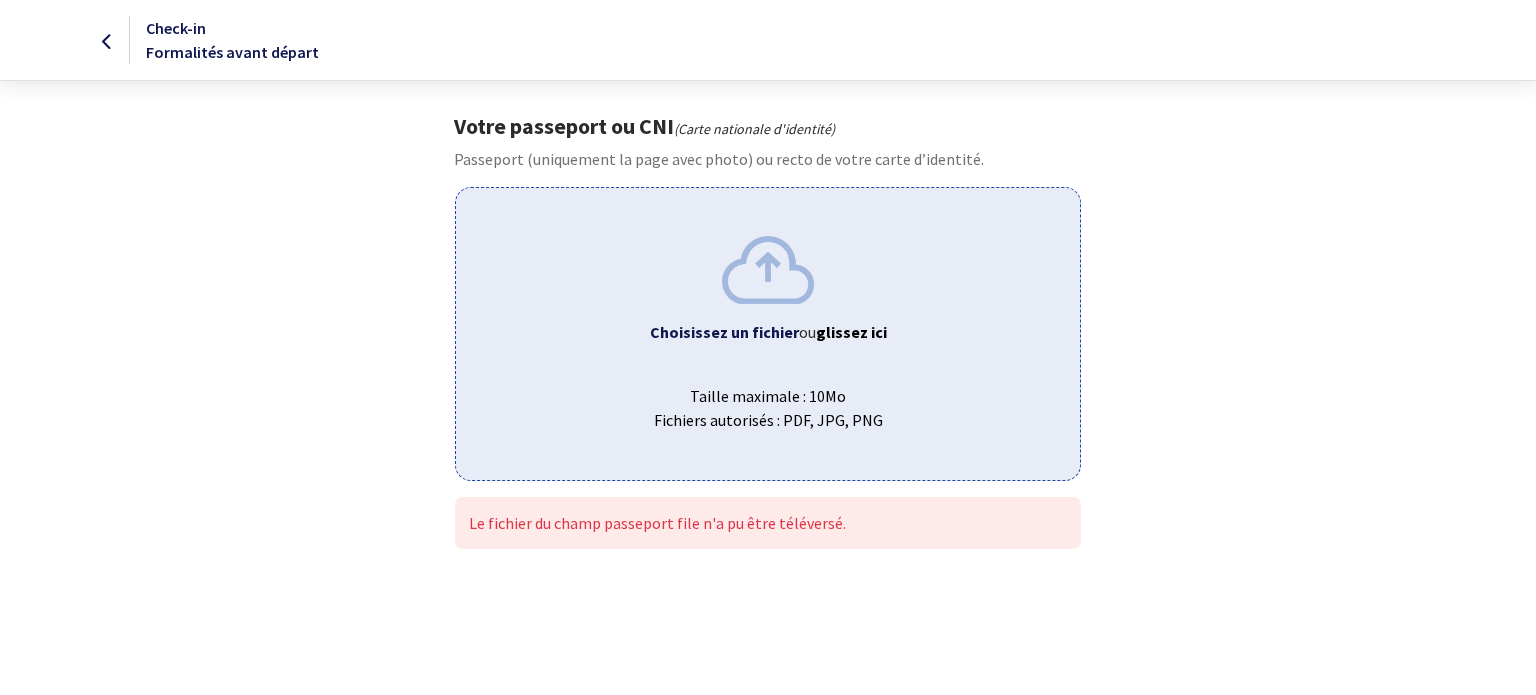 click on "Choisissez un fichier" at bounding box center [724, 332] 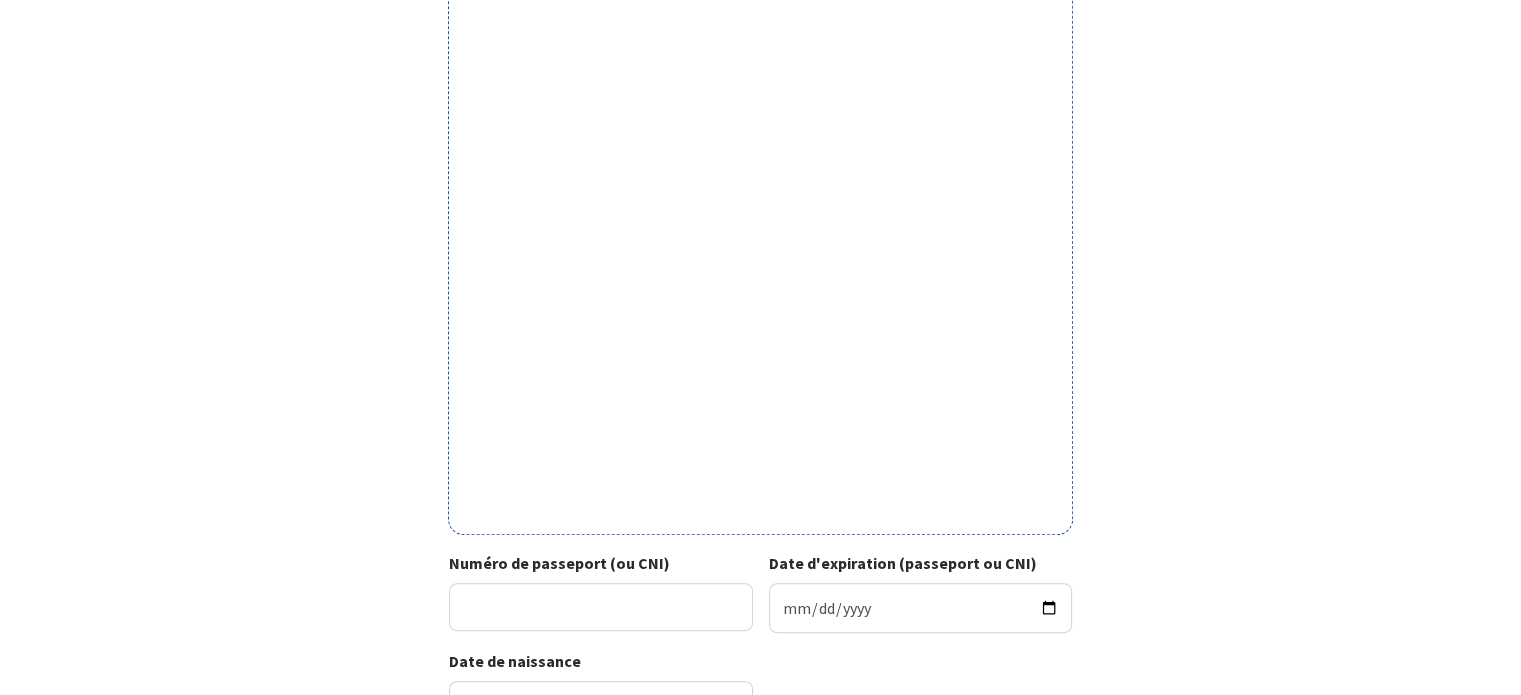 scroll, scrollTop: 500, scrollLeft: 0, axis: vertical 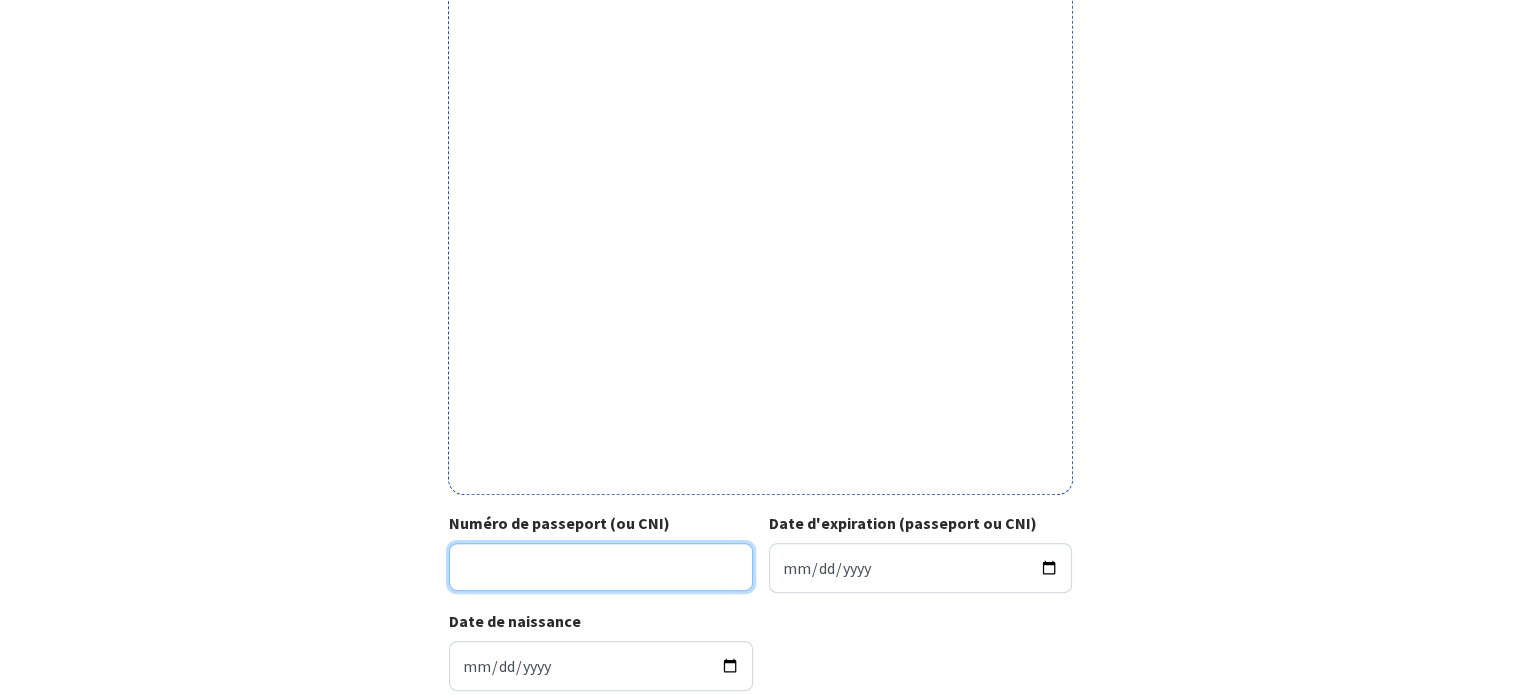 click on "Numéro de passeport (ou CNI)" at bounding box center (601, 567) 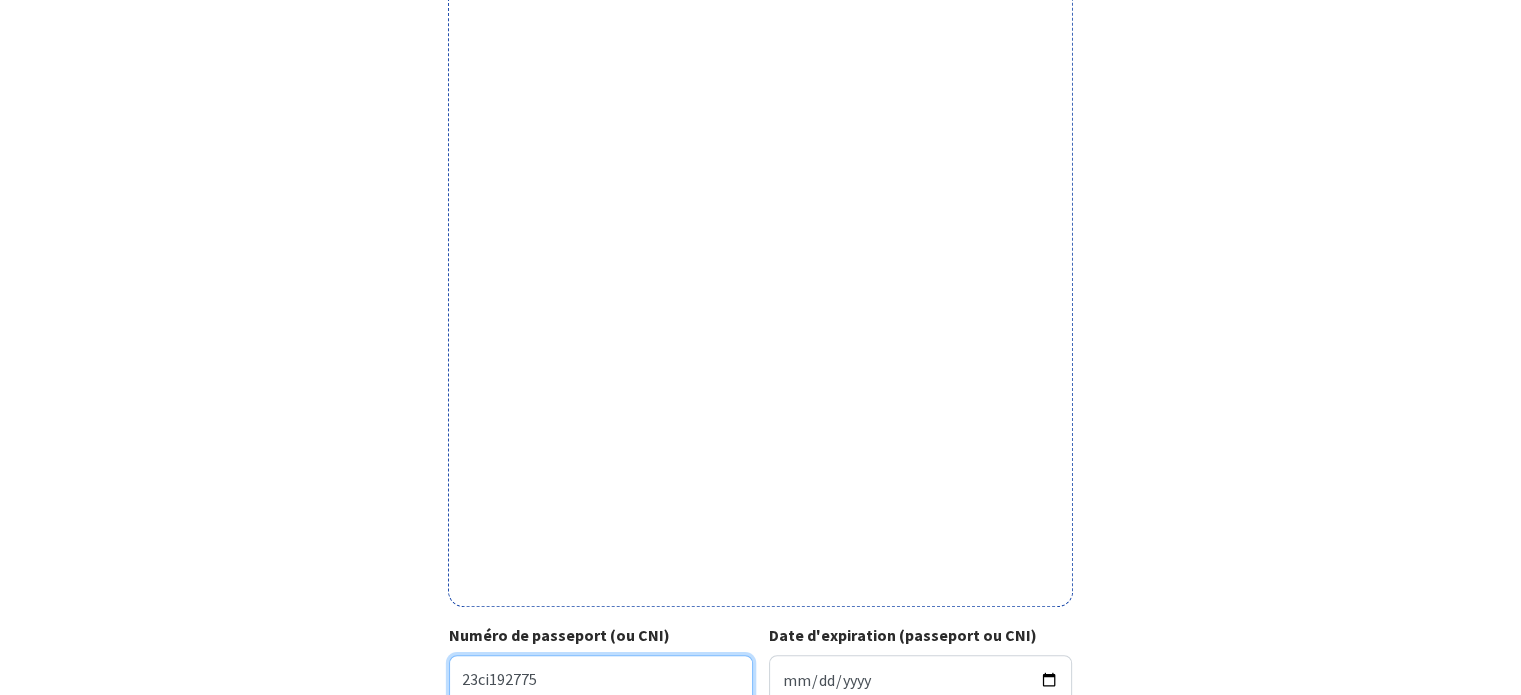 scroll, scrollTop: 400, scrollLeft: 0, axis: vertical 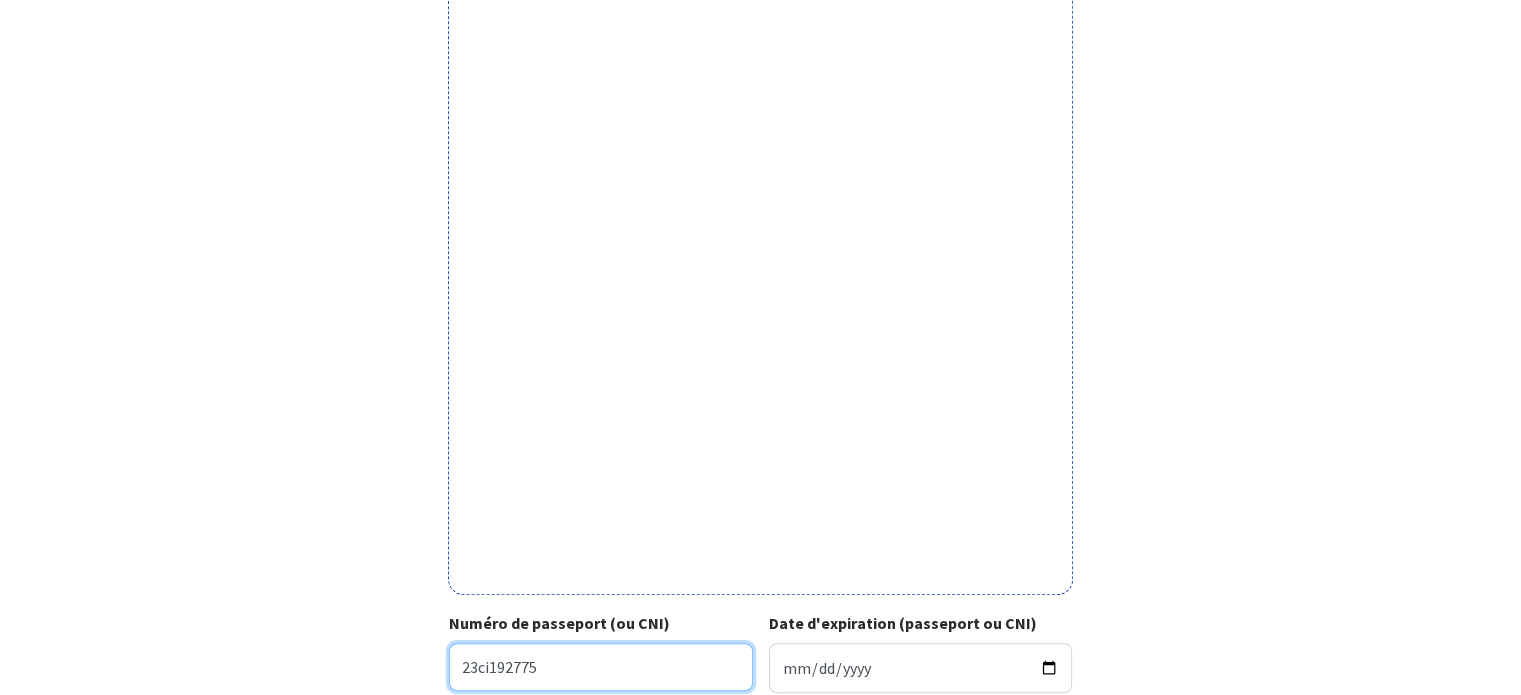click on "23ci192775" at bounding box center [601, 667] 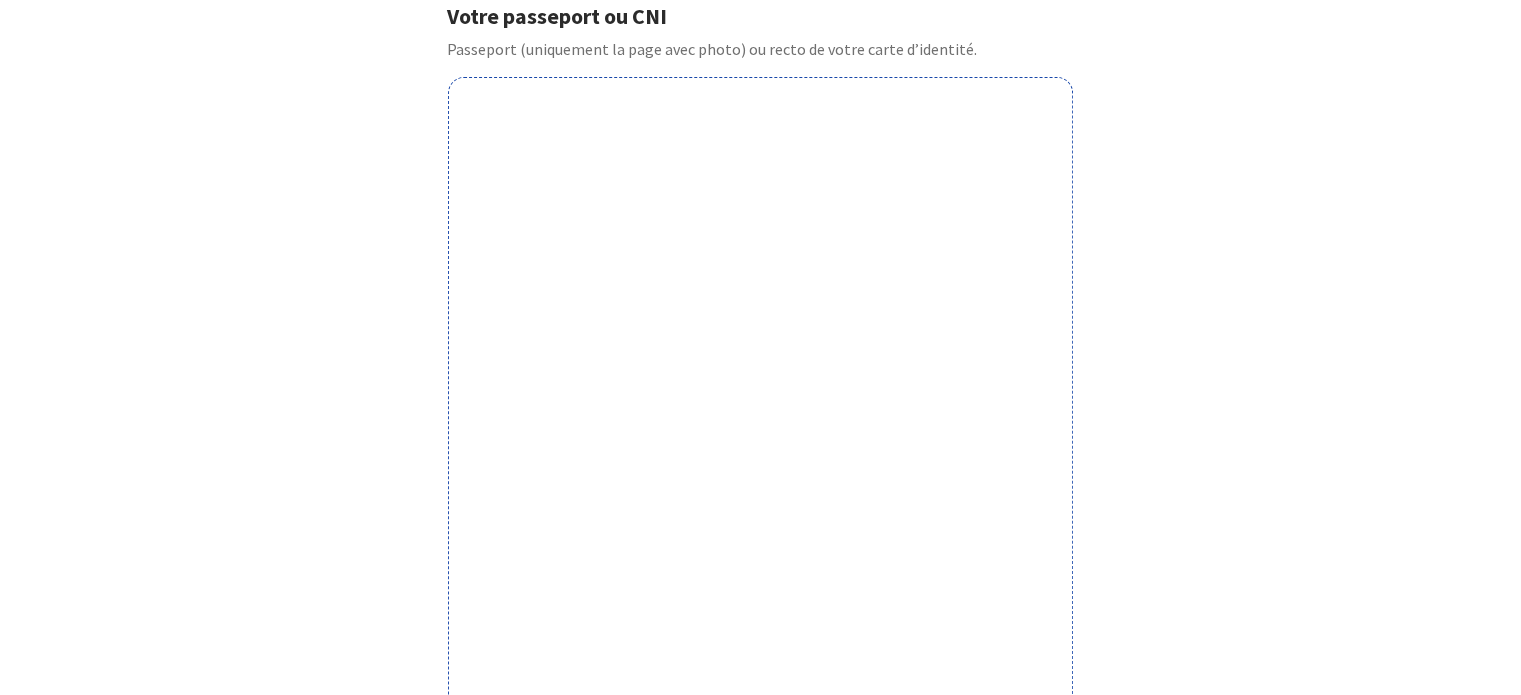 scroll, scrollTop: 100, scrollLeft: 0, axis: vertical 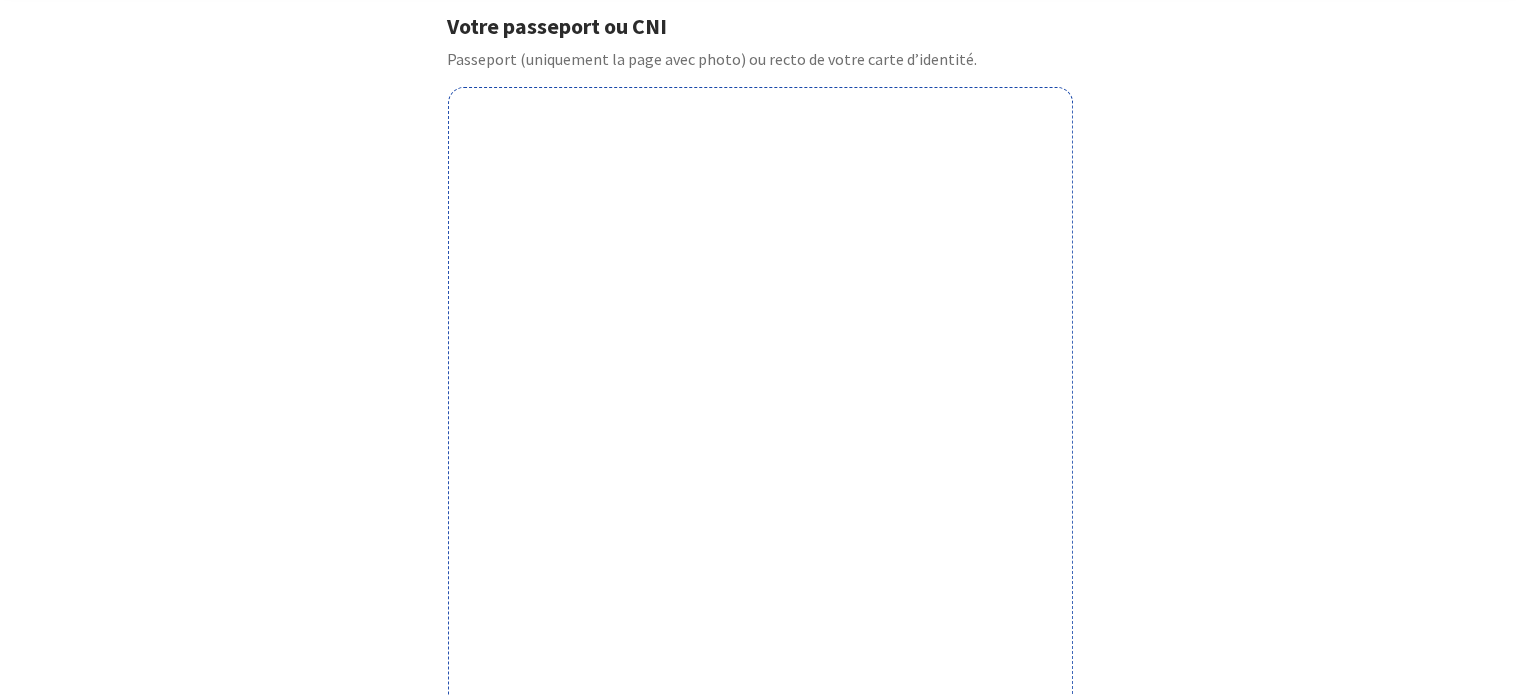 type on "23ci19277" 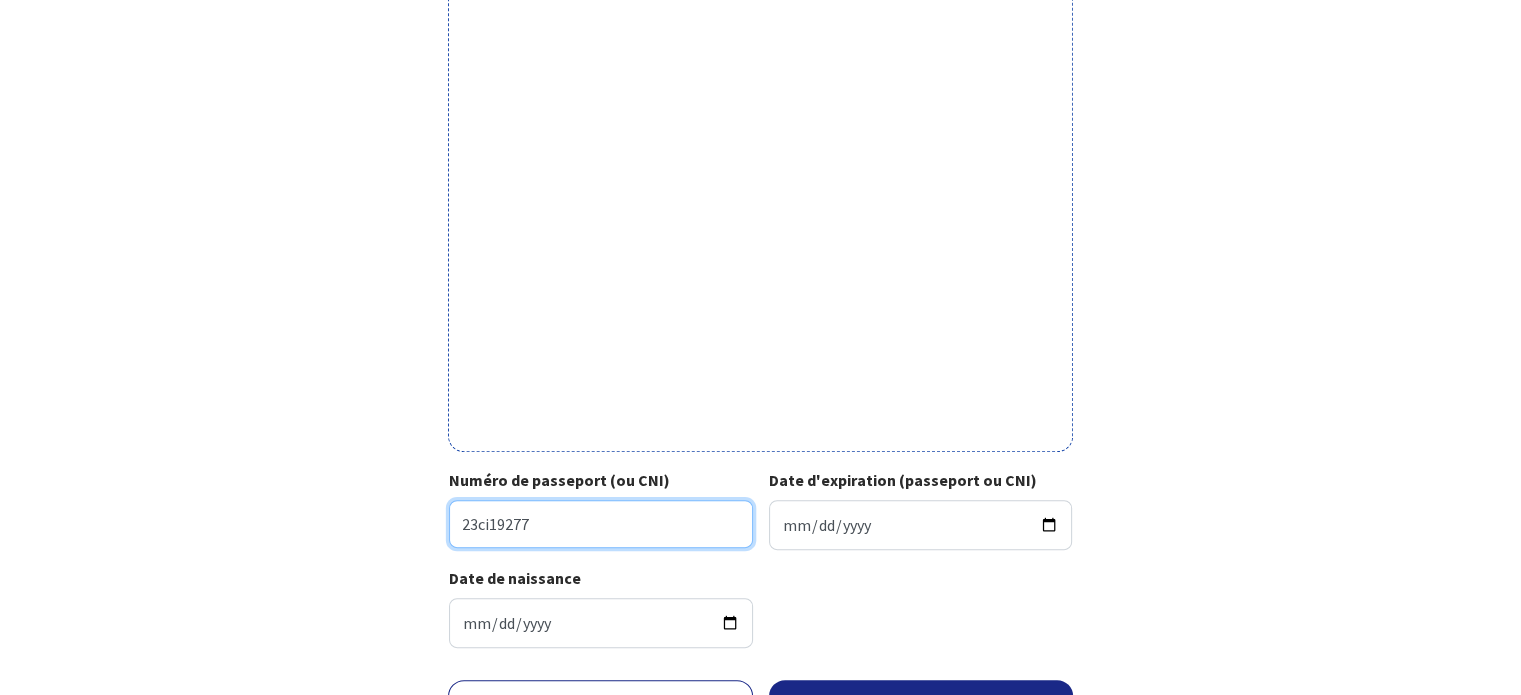 scroll, scrollTop: 600, scrollLeft: 0, axis: vertical 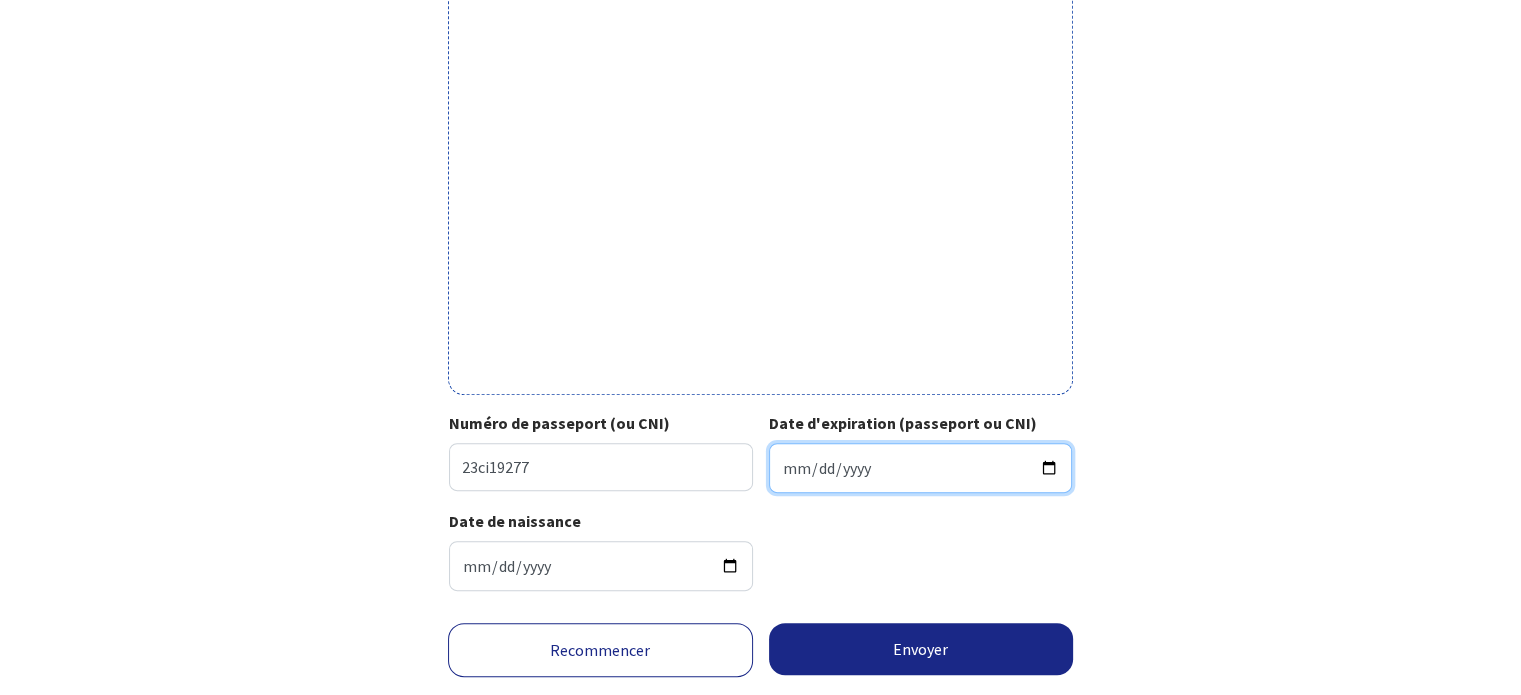 click on "Date d'expiration (passeport ou CNI)" at bounding box center (921, 468) 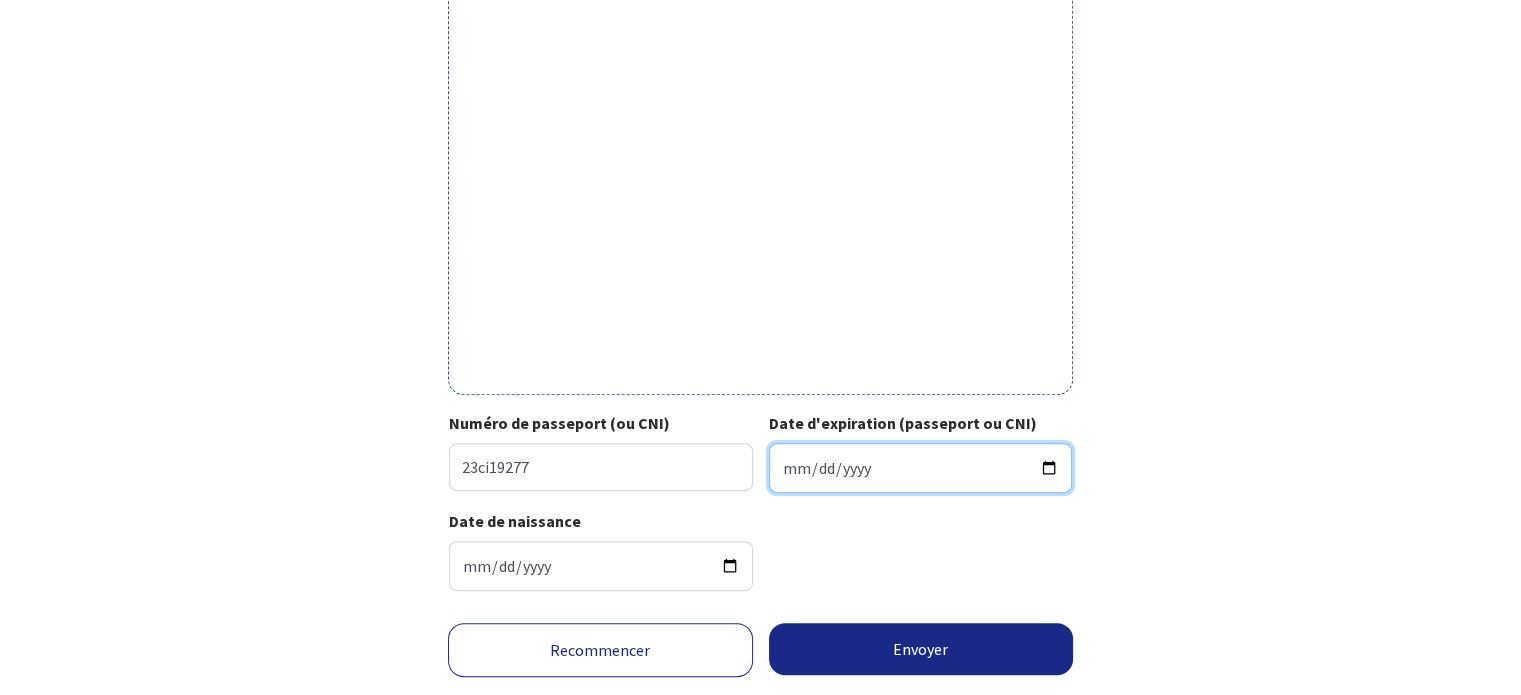 click on "Date d'expiration (passeport ou CNI)" at bounding box center [921, 468] 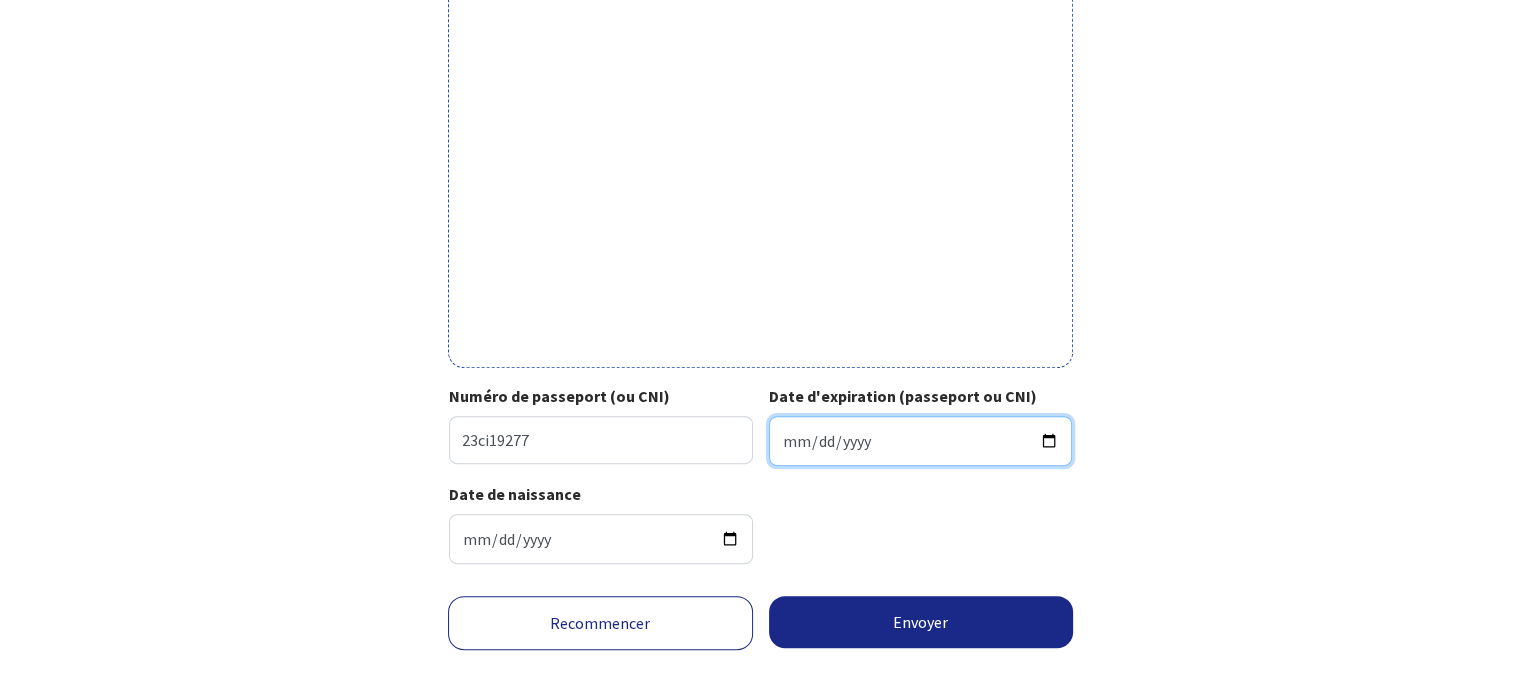 scroll, scrollTop: 652, scrollLeft: 0, axis: vertical 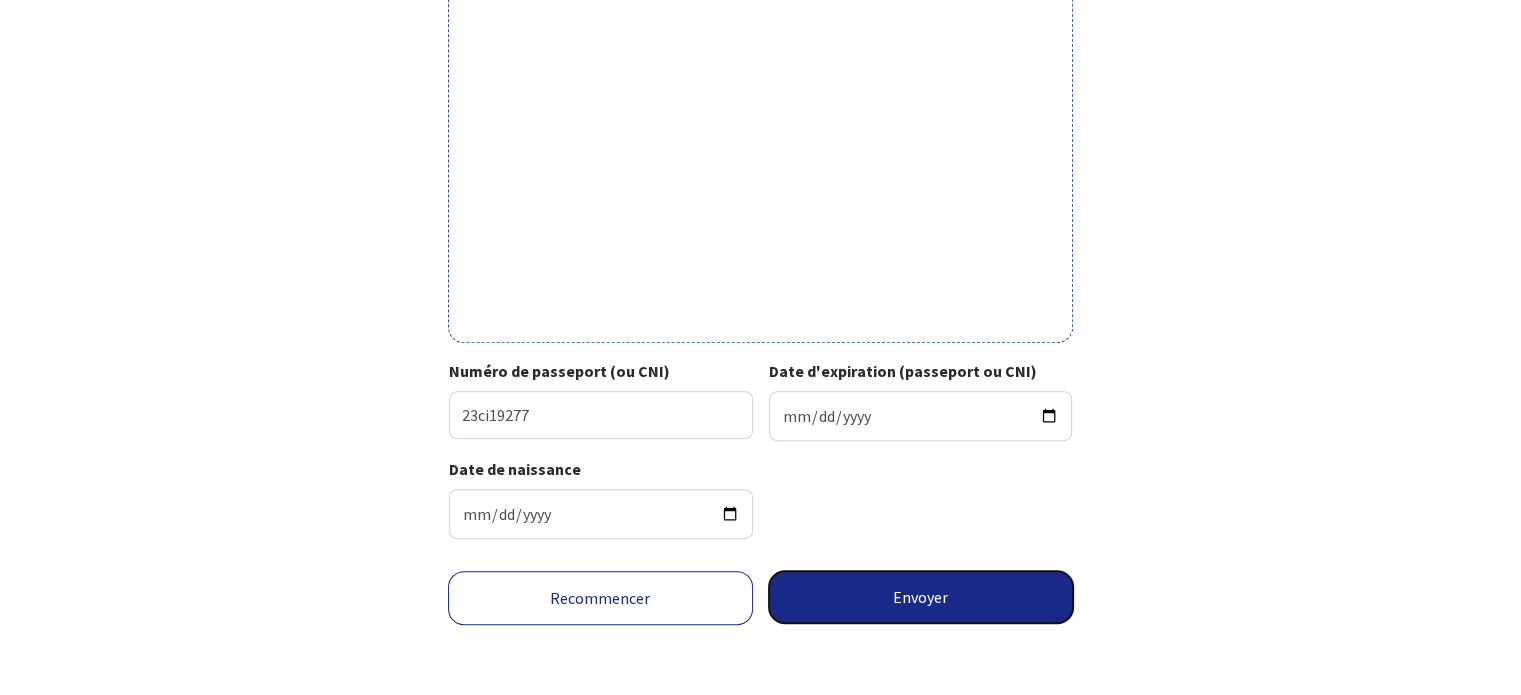click on "Envoyer" at bounding box center [921, 597] 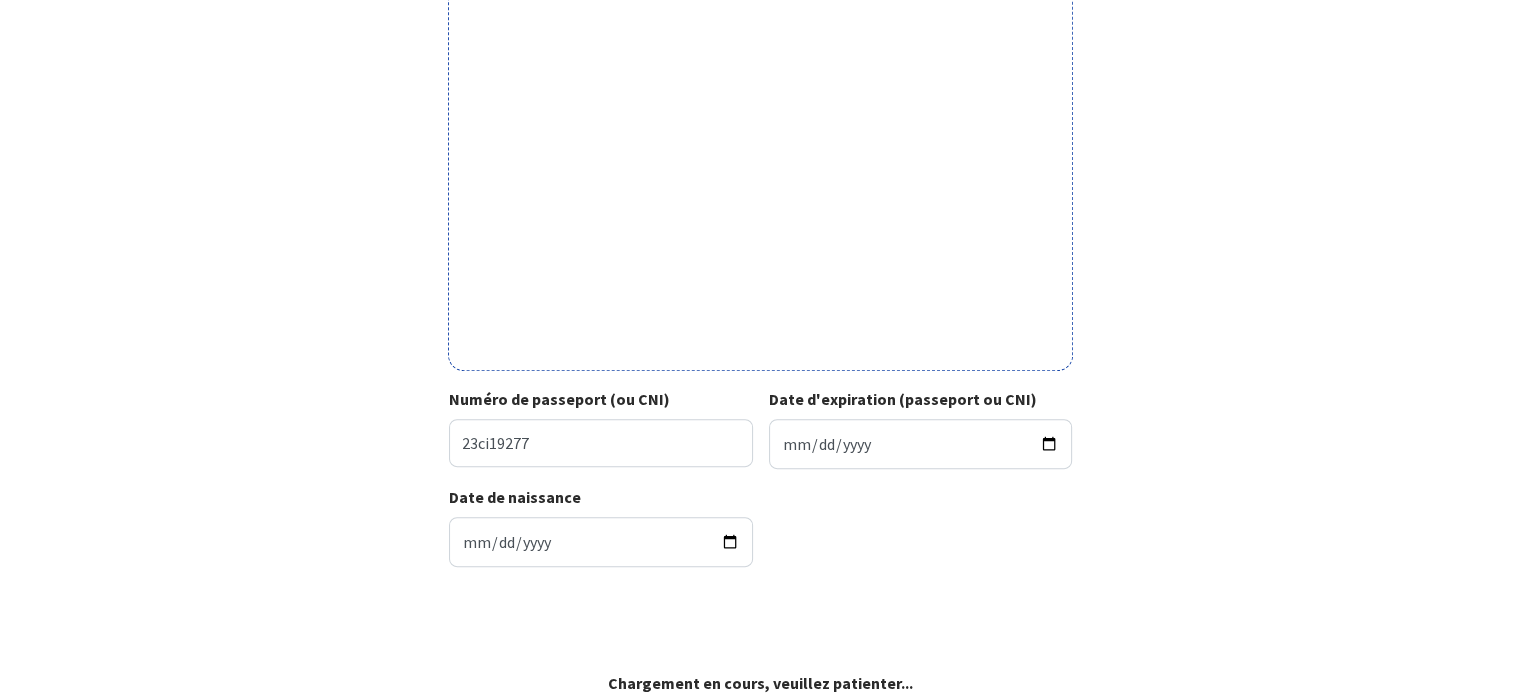 scroll, scrollTop: 623, scrollLeft: 0, axis: vertical 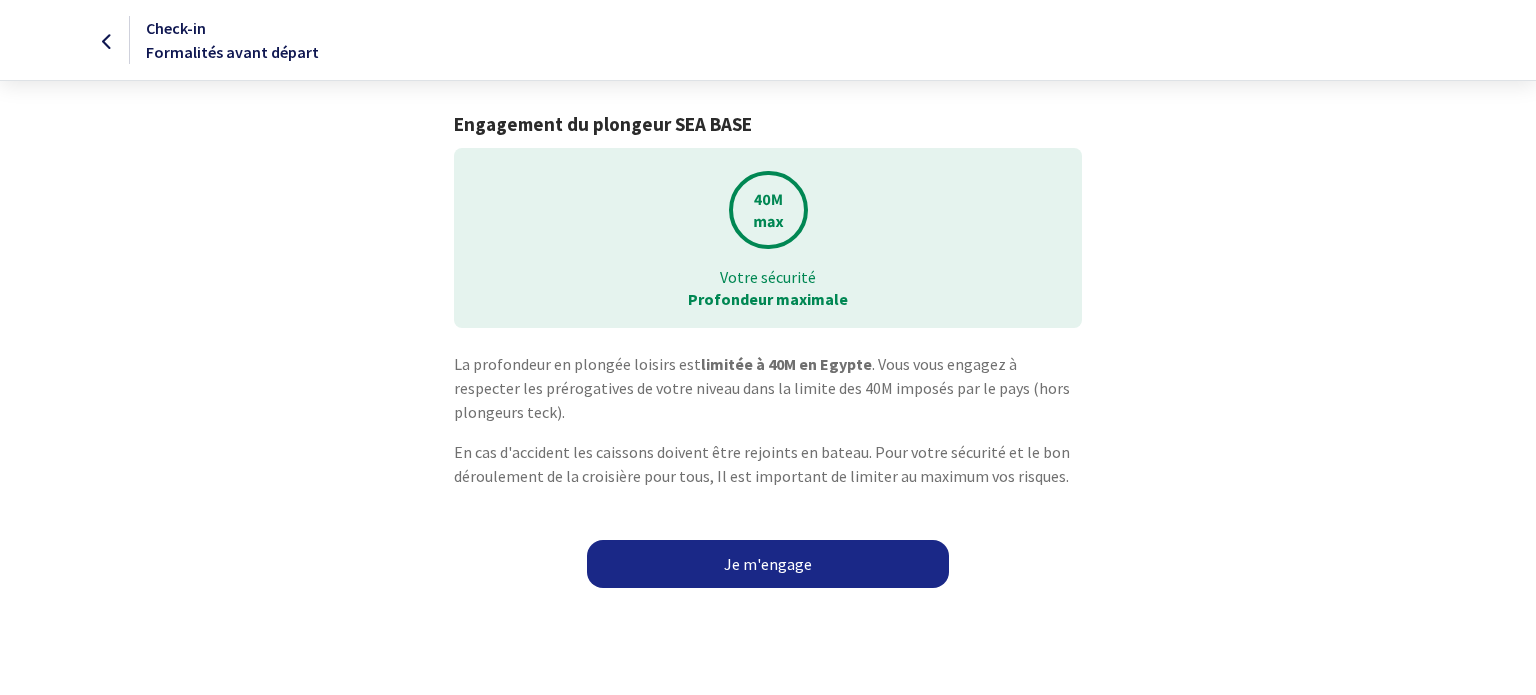 click on "Je m'engage" at bounding box center (768, 564) 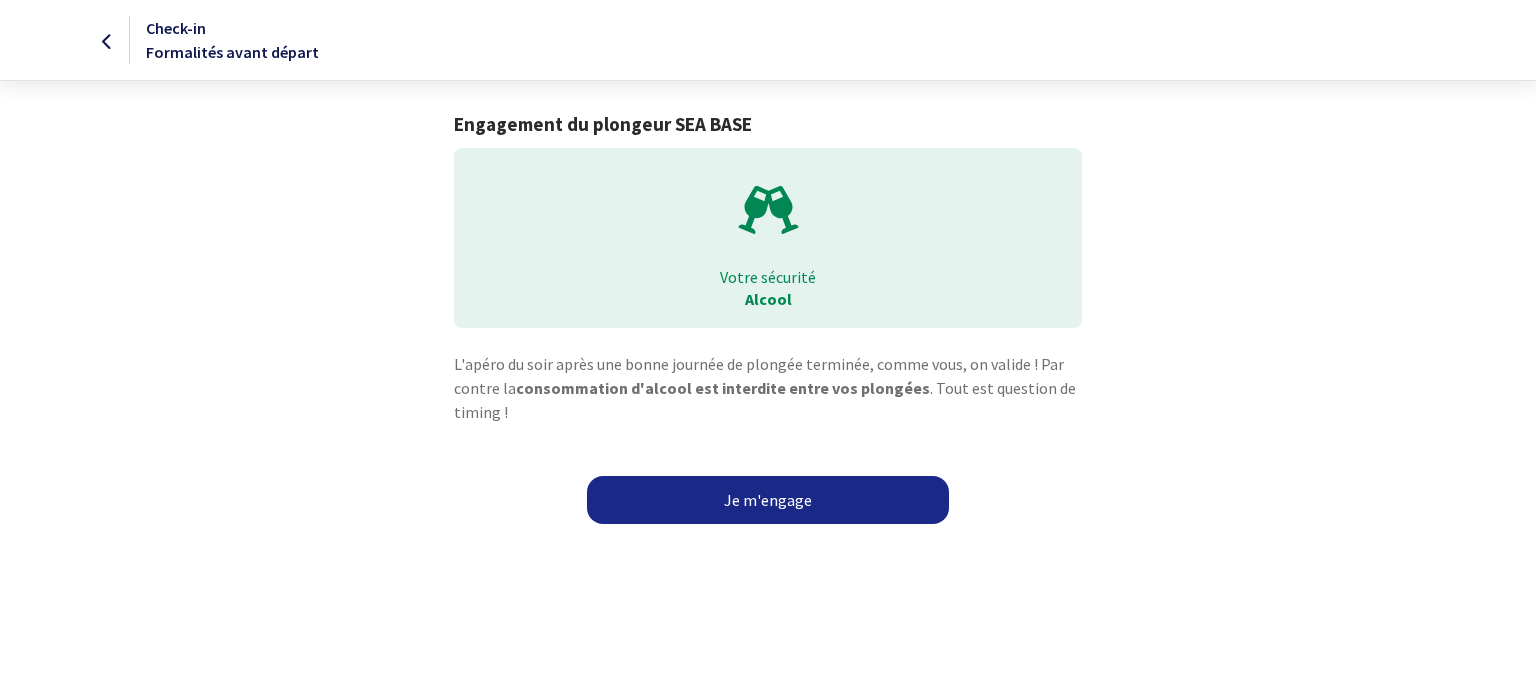 scroll, scrollTop: 0, scrollLeft: 0, axis: both 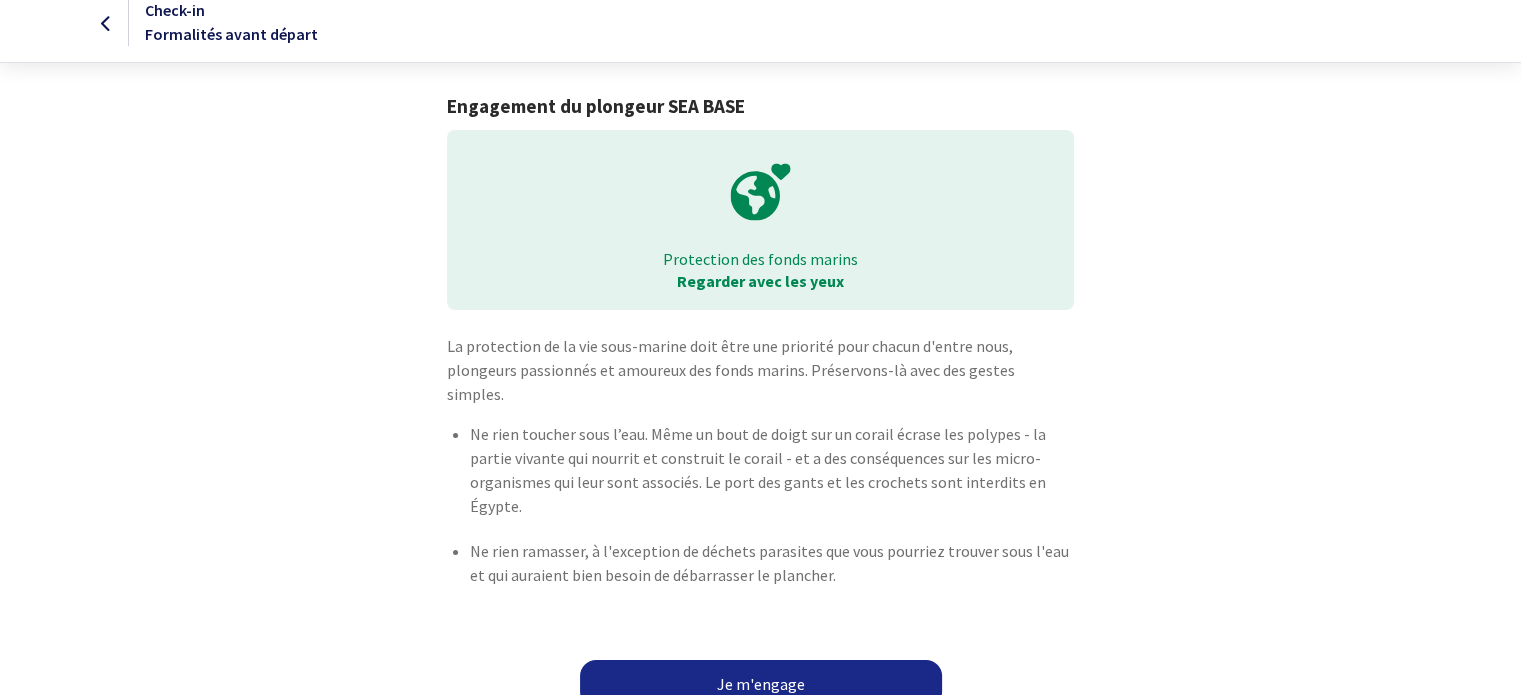 click on "Je m'engage" at bounding box center [761, 684] 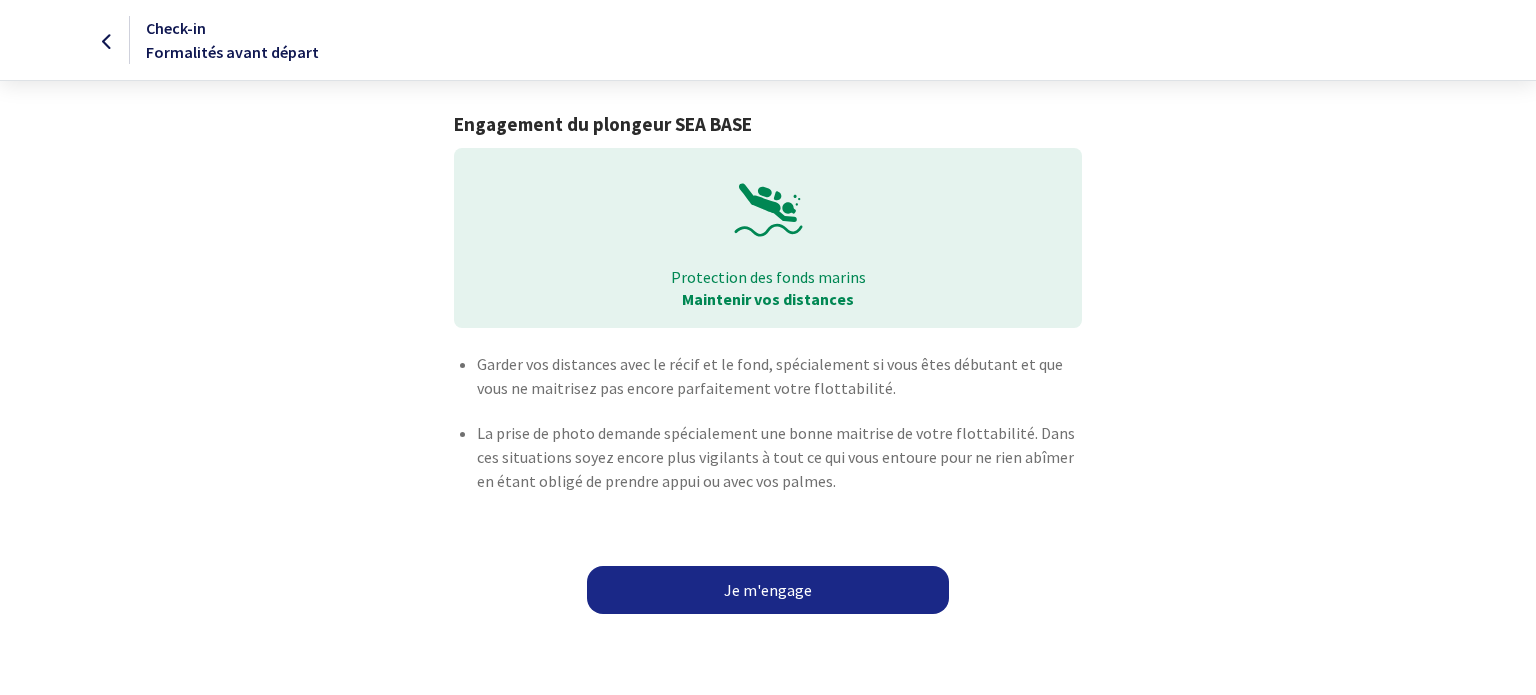 scroll, scrollTop: 0, scrollLeft: 0, axis: both 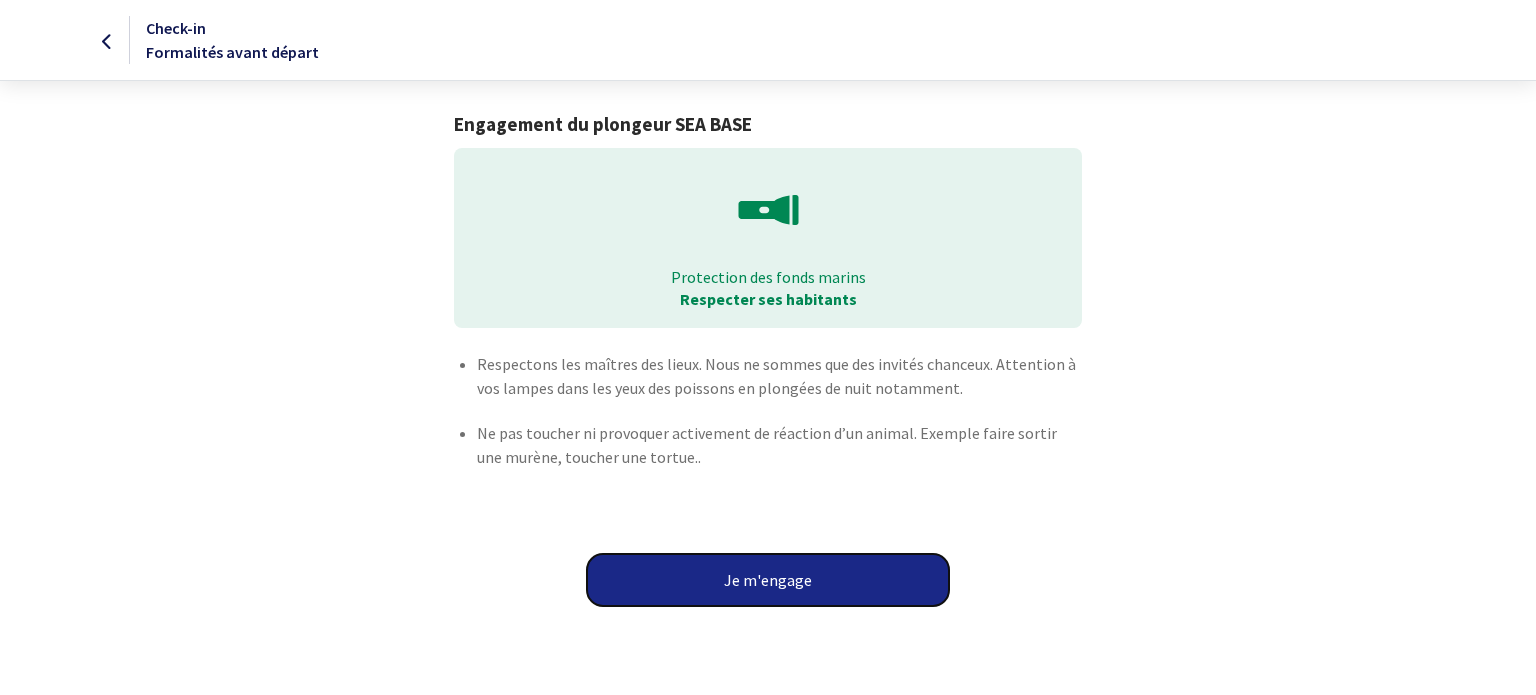 click on "Je m'engage" at bounding box center [768, 580] 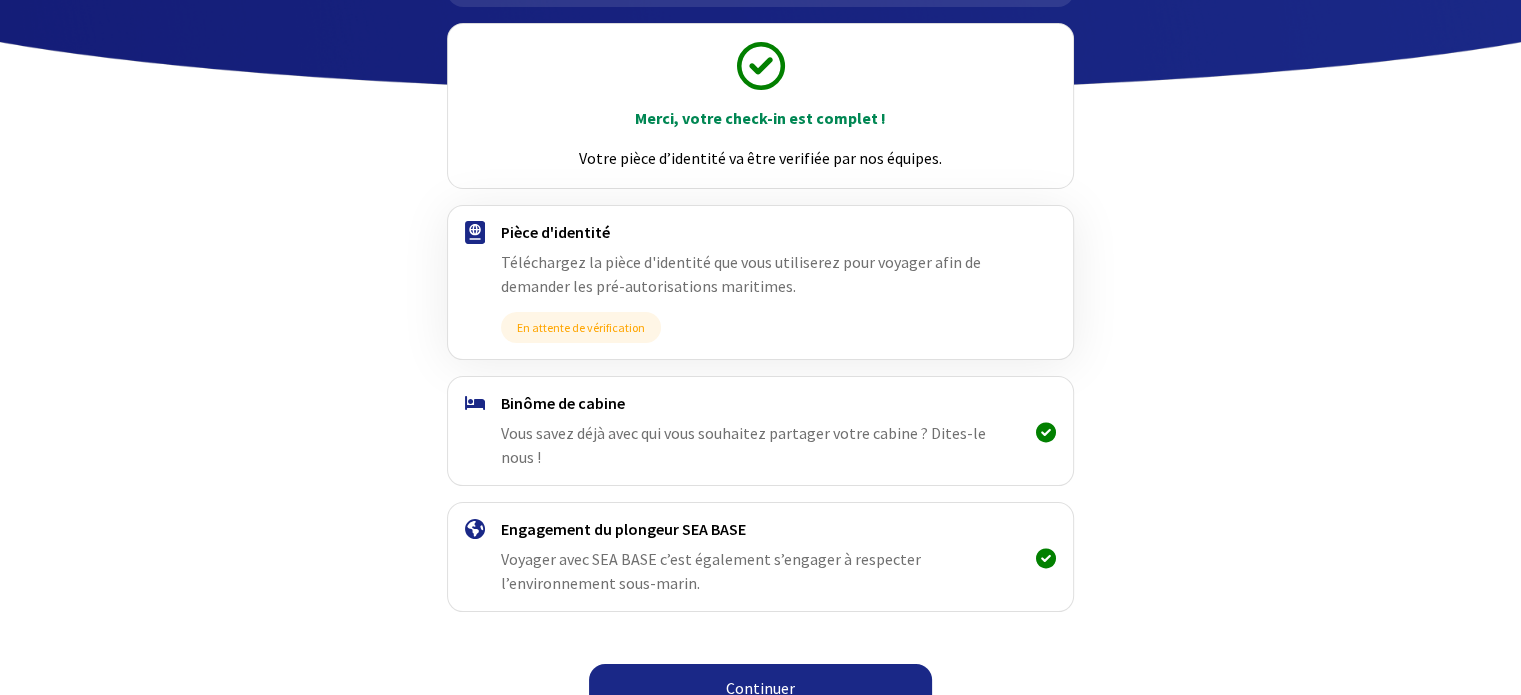 scroll, scrollTop: 212, scrollLeft: 0, axis: vertical 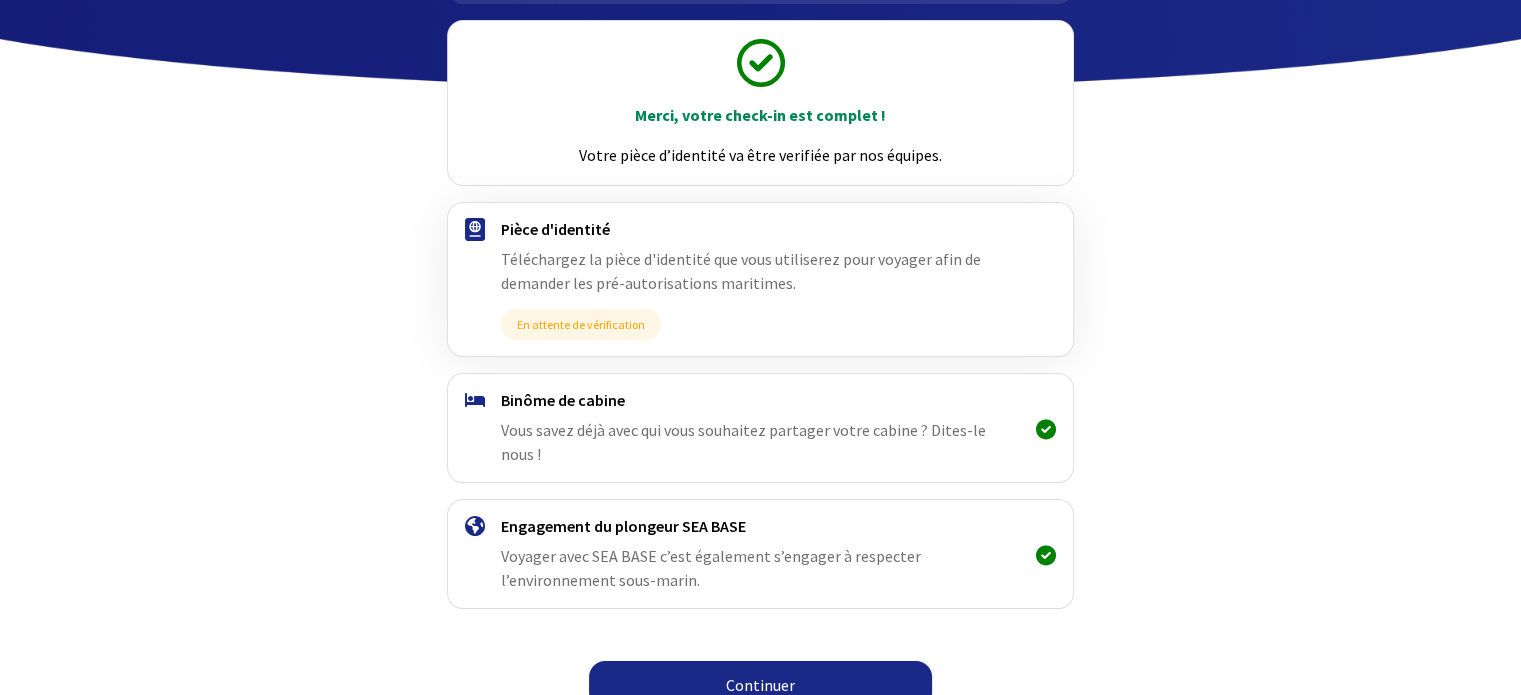 click on "Continuer" at bounding box center [760, 685] 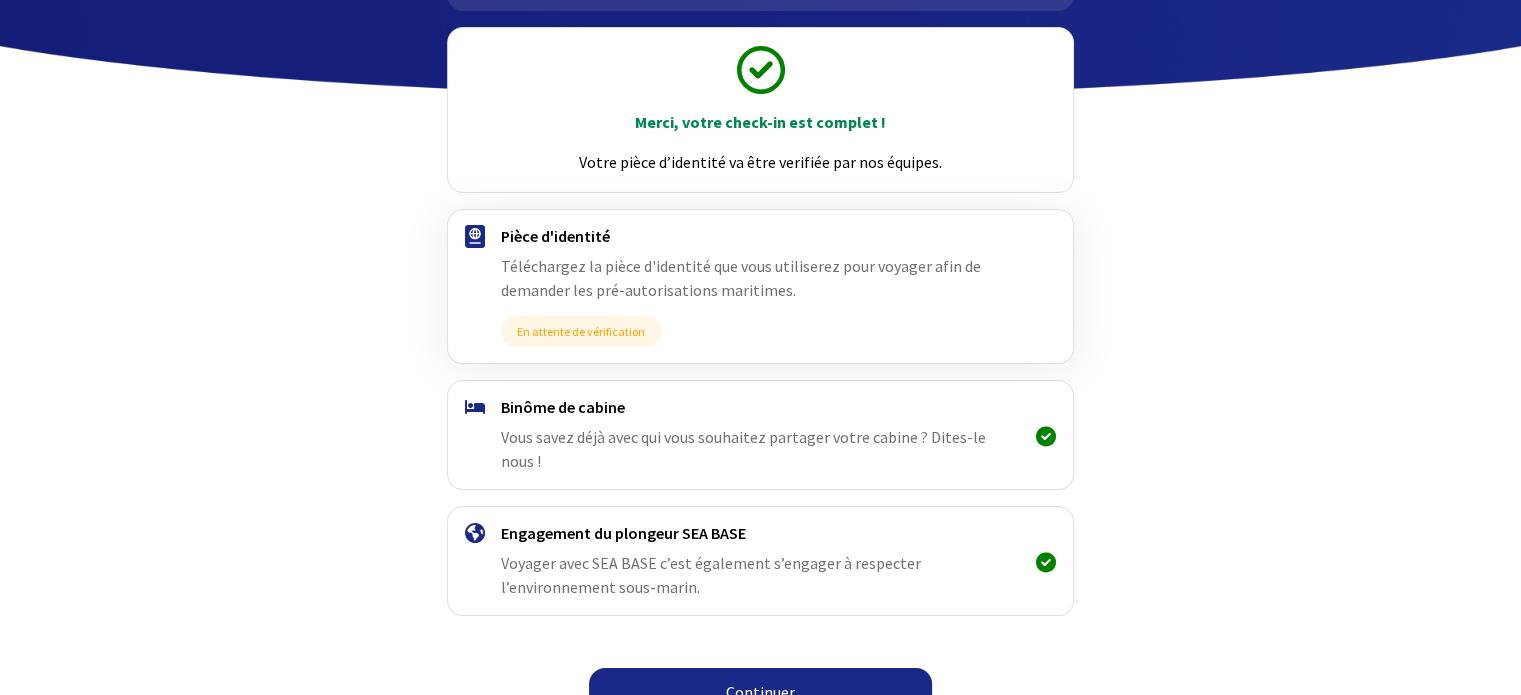 scroll, scrollTop: 212, scrollLeft: 0, axis: vertical 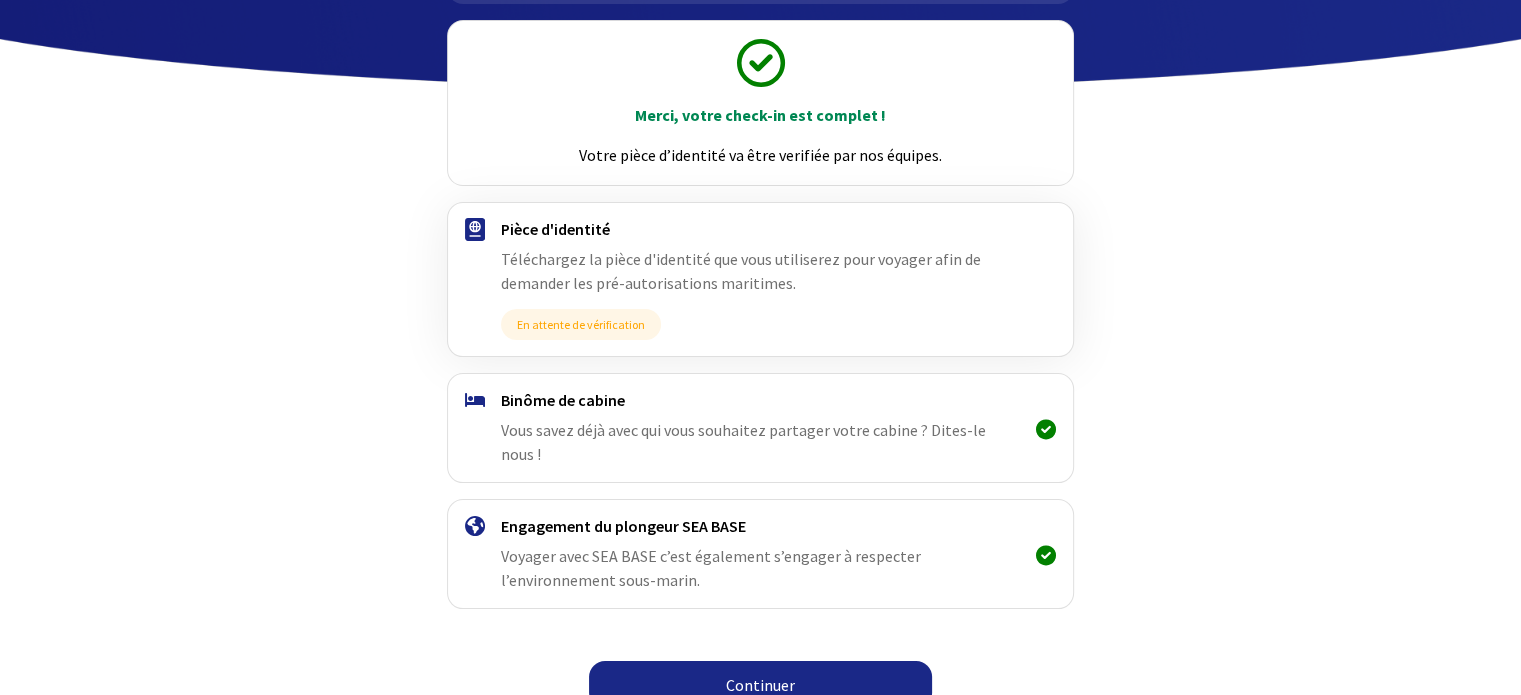 click on "Continuer" at bounding box center [760, 685] 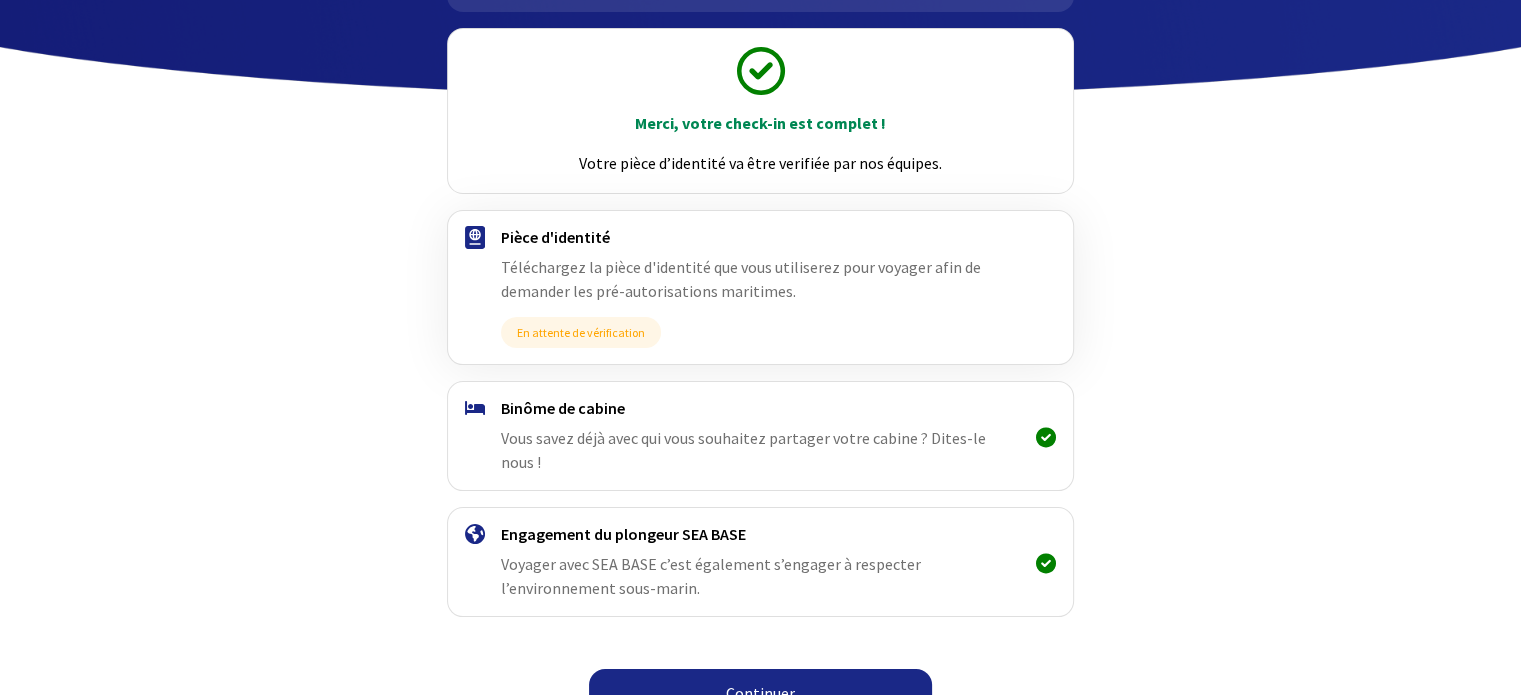 scroll, scrollTop: 212, scrollLeft: 0, axis: vertical 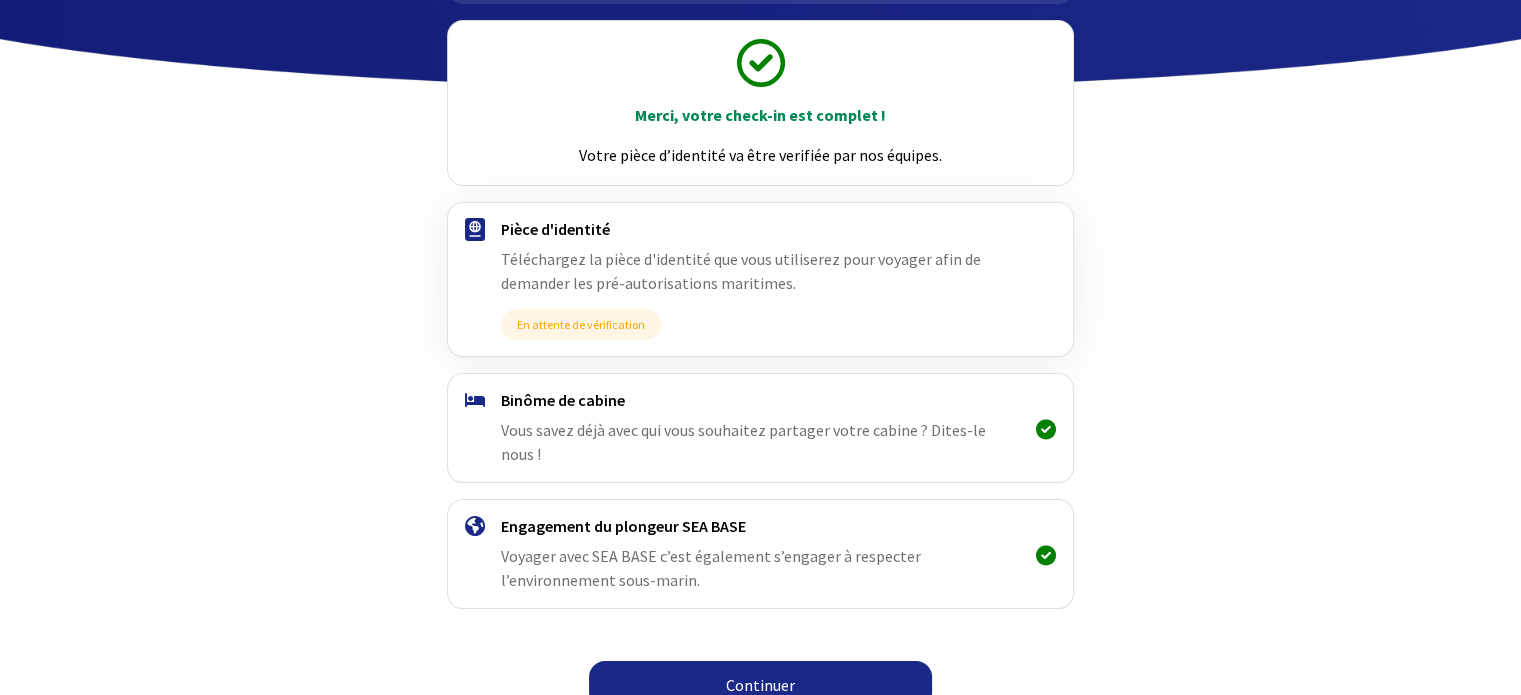 click on "Continuer" at bounding box center (760, 685) 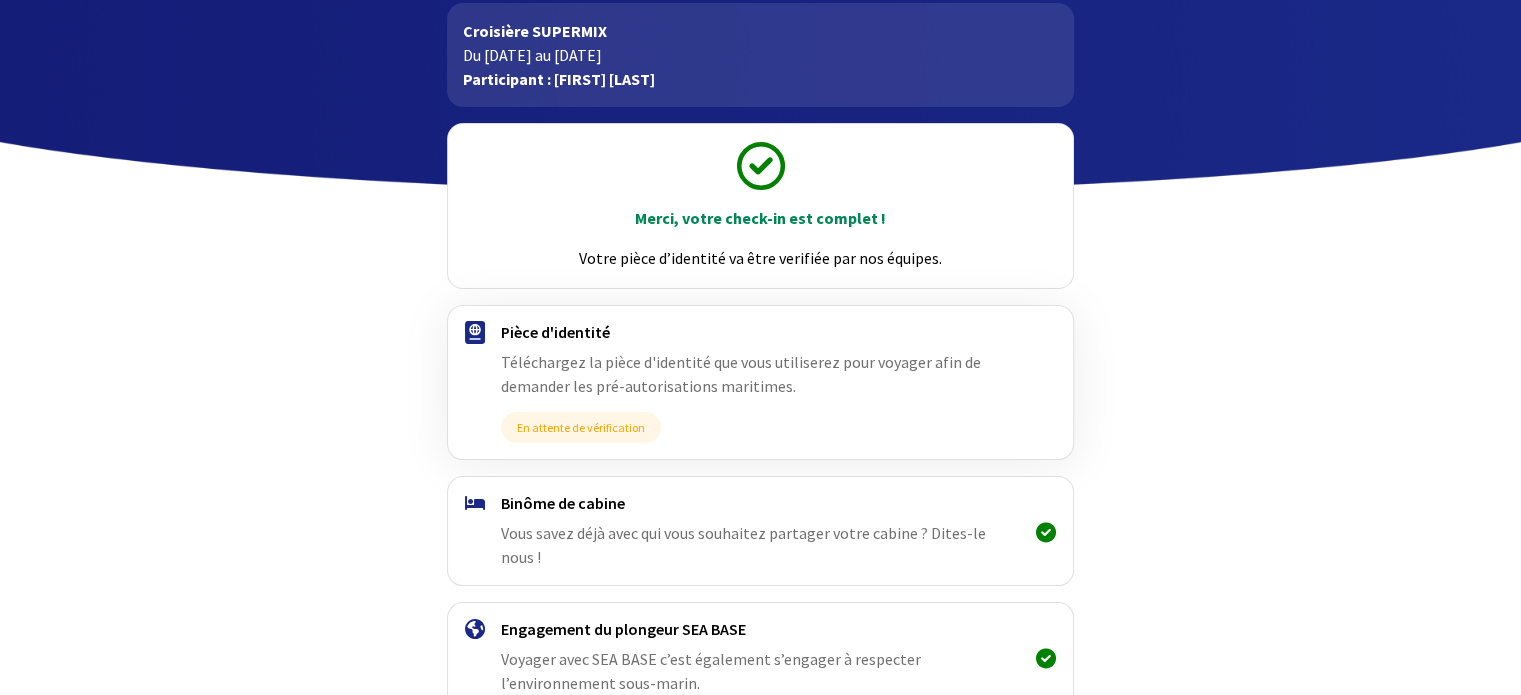 scroll, scrollTop: 212, scrollLeft: 0, axis: vertical 